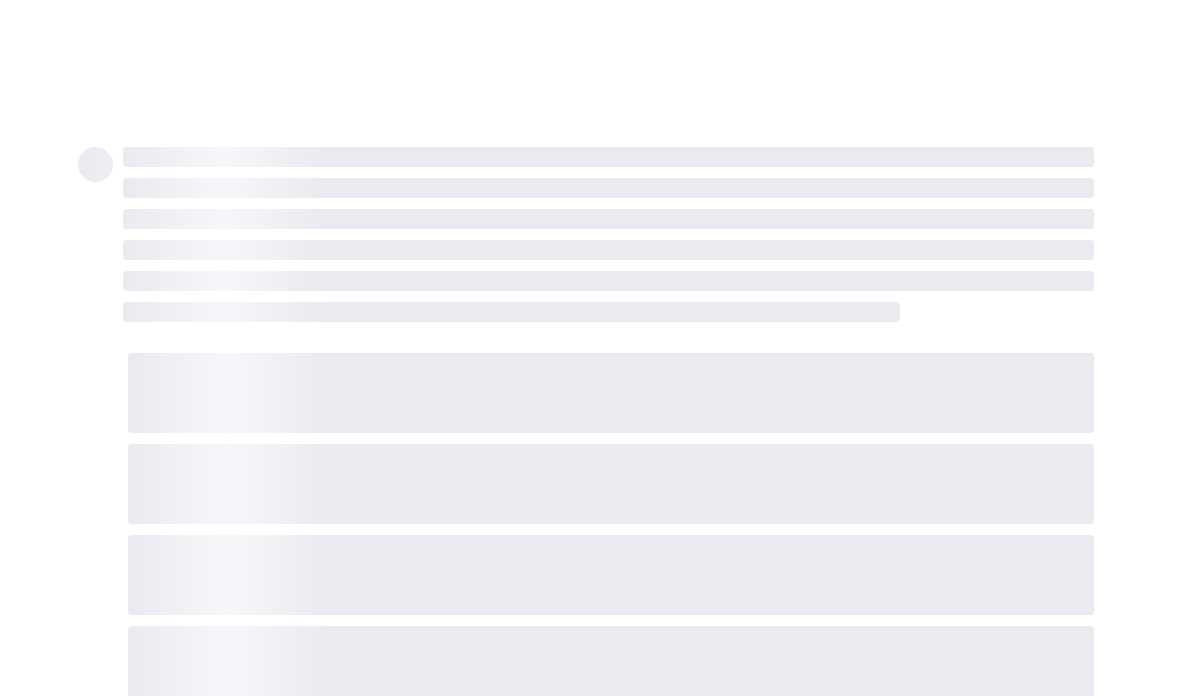 scroll, scrollTop: 0, scrollLeft: 0, axis: both 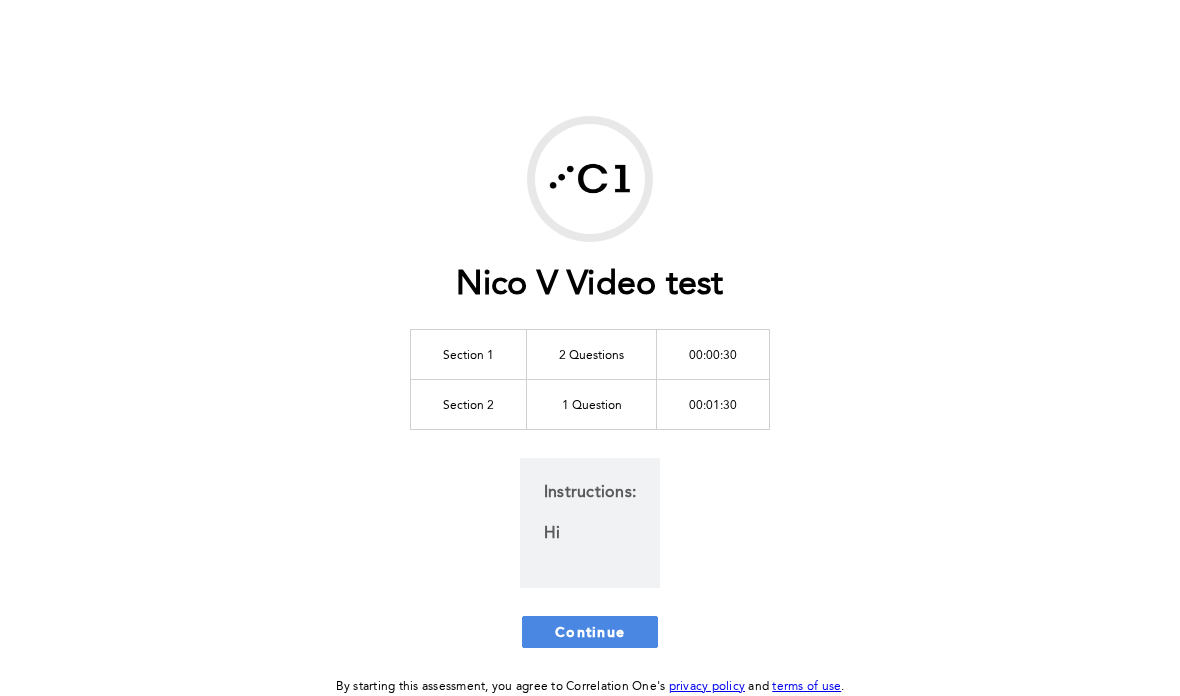 click on "Continue" at bounding box center [590, 631] 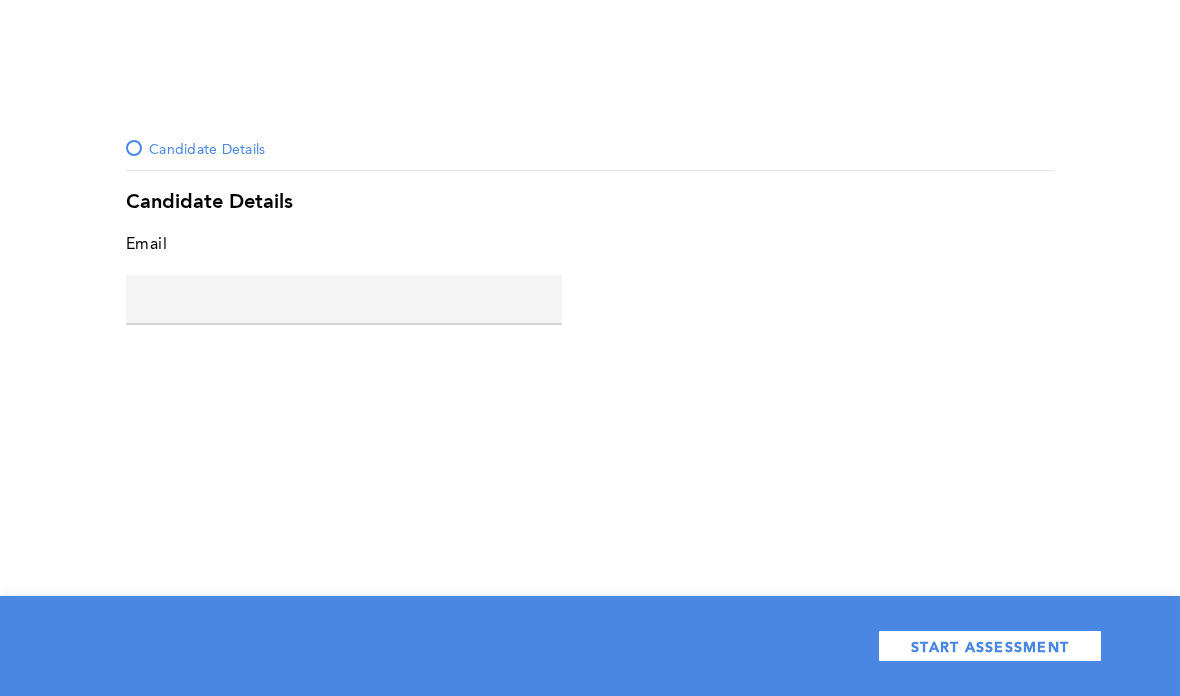 click 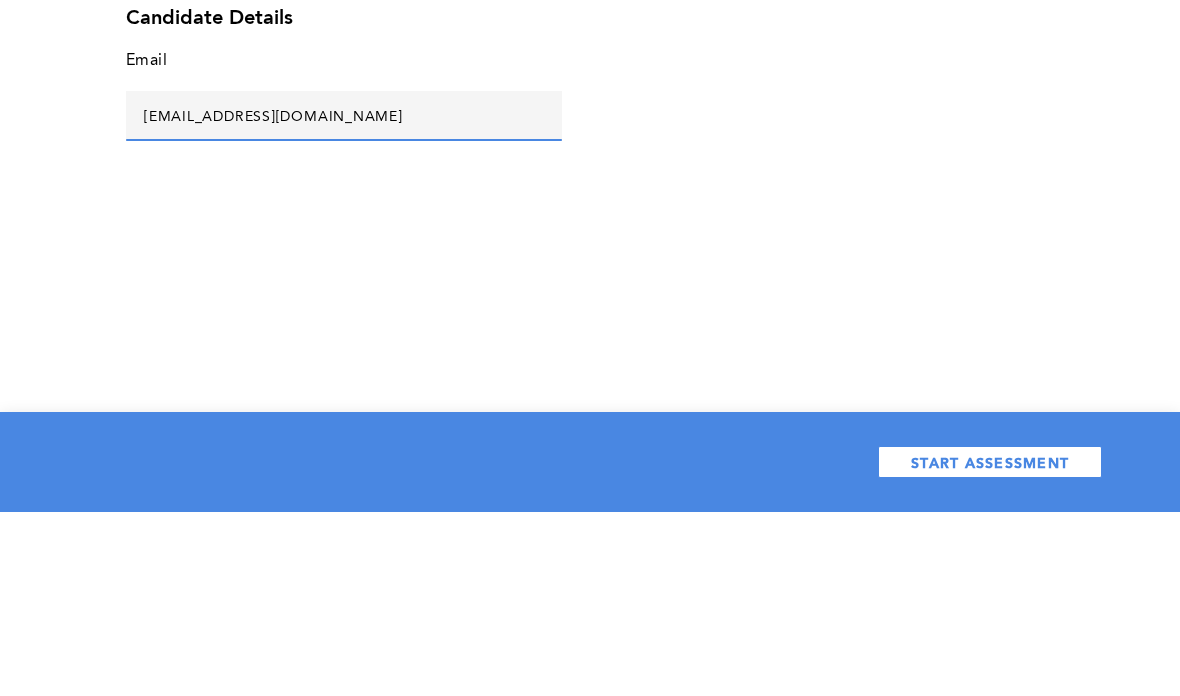 type on "Asd@sas.de" 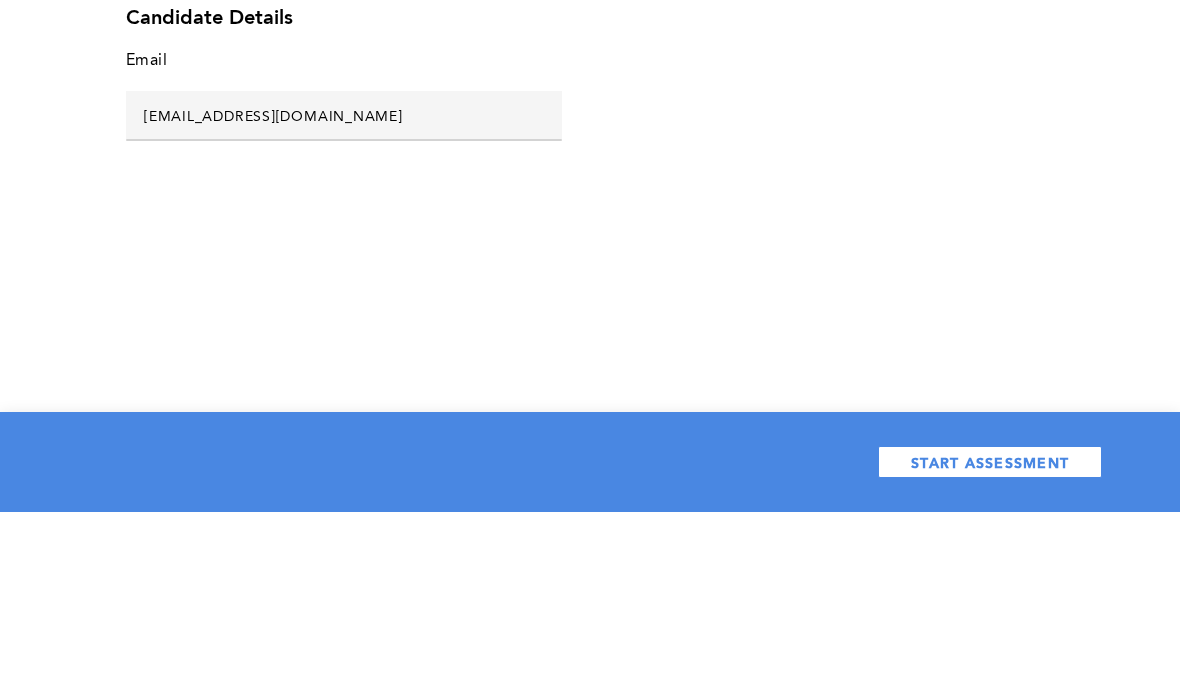 scroll, scrollTop: 80, scrollLeft: 0, axis: vertical 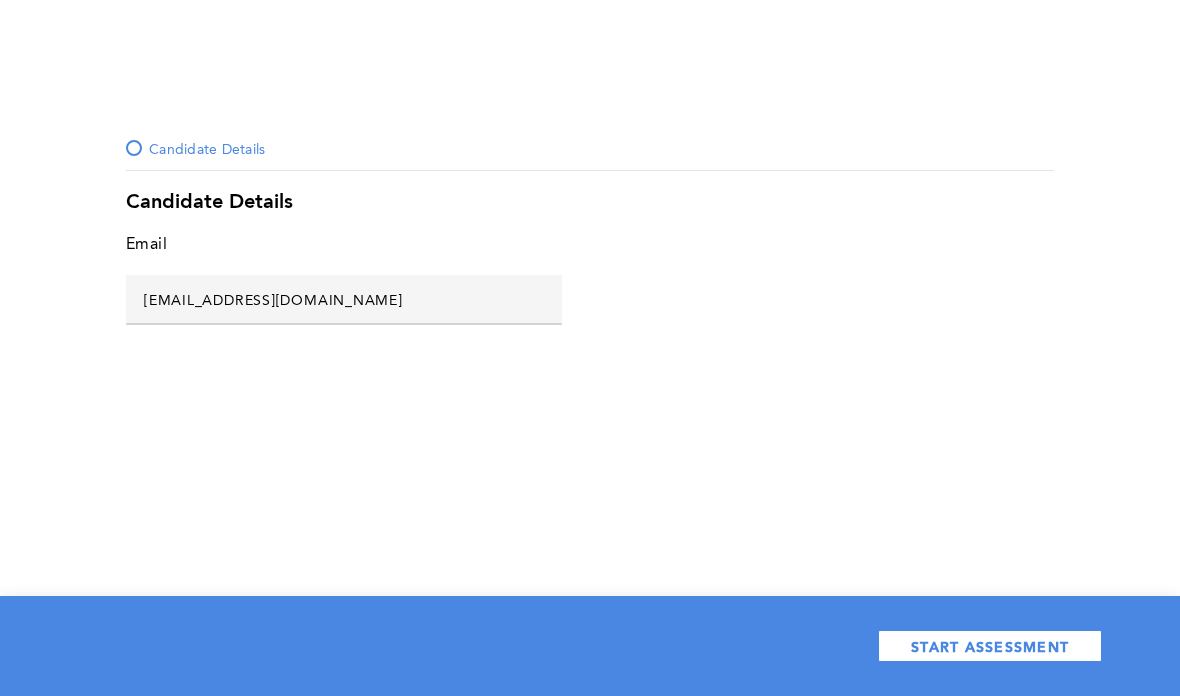 click on "START ASSESSMENT" at bounding box center [990, 646] 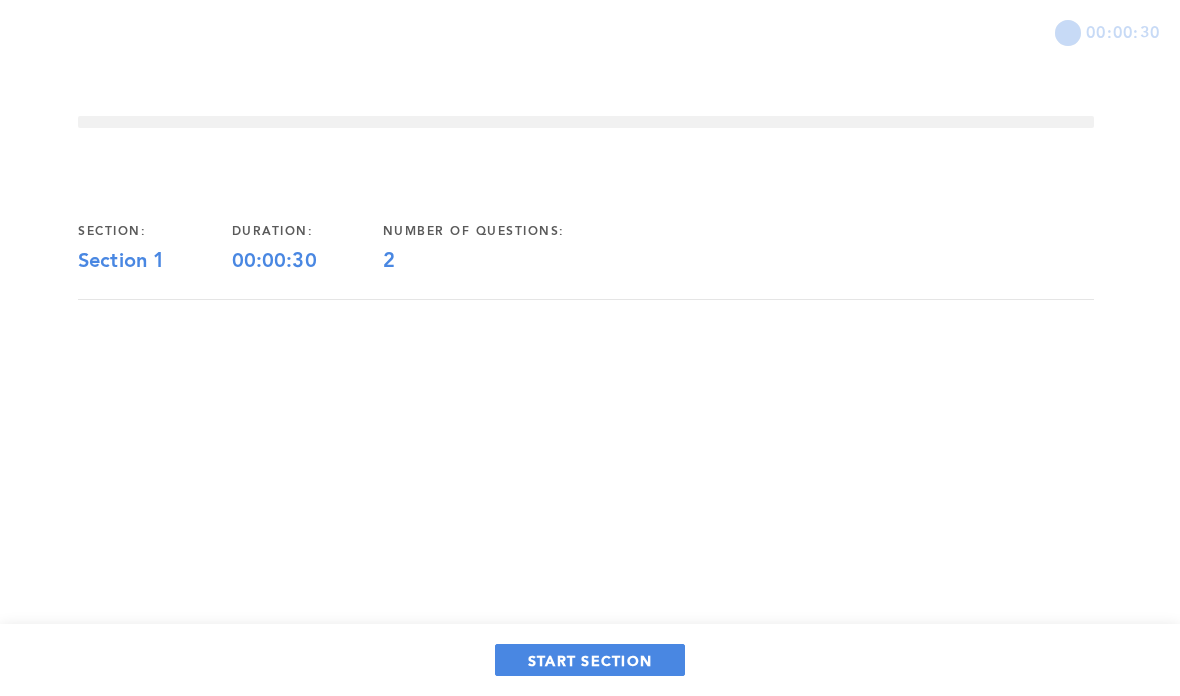 click on "START SECTION" at bounding box center (590, 660) 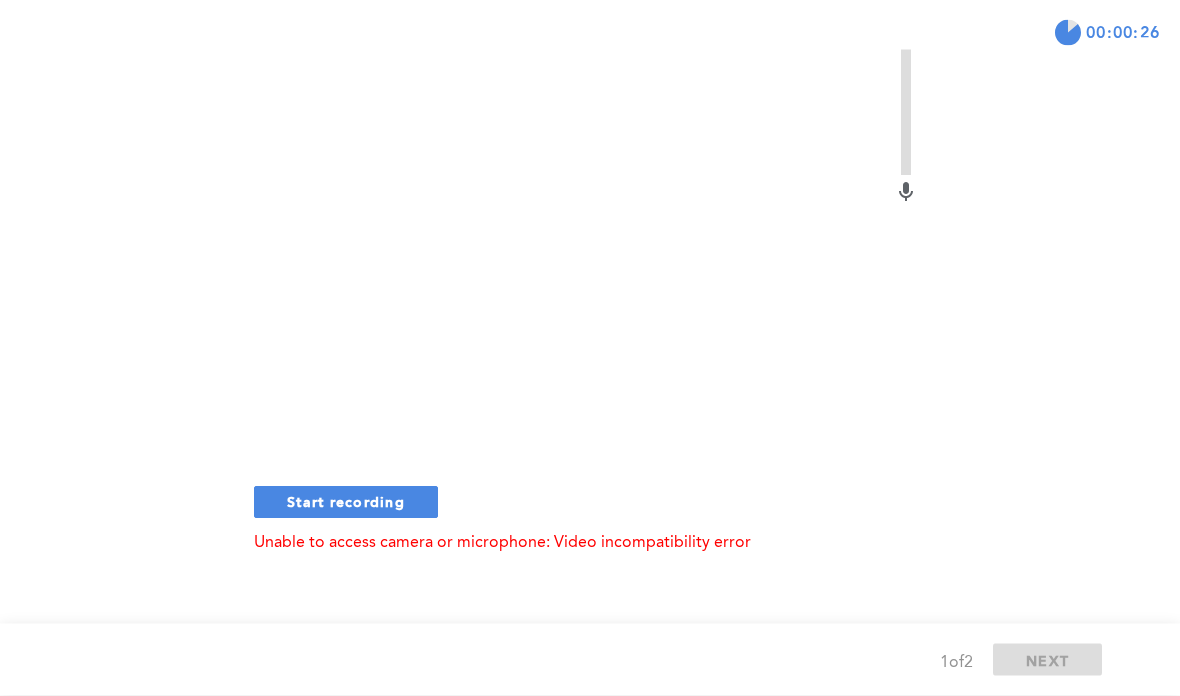 scroll, scrollTop: 397, scrollLeft: 0, axis: vertical 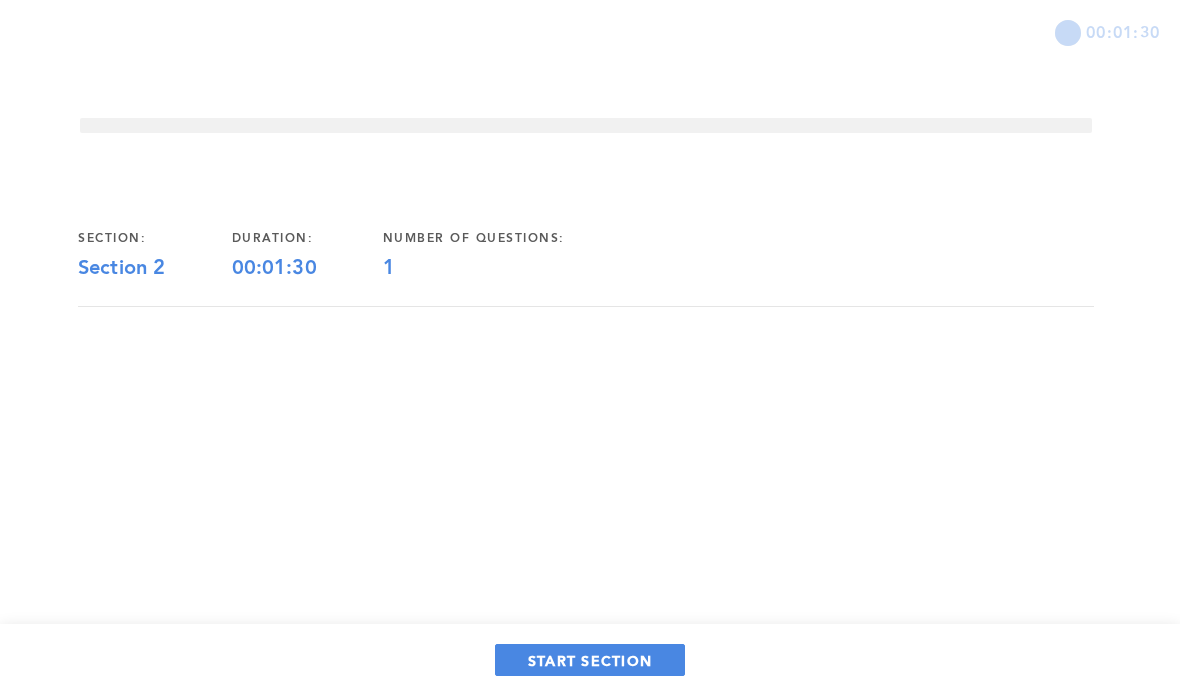click on "START SECTION" at bounding box center [590, 660] 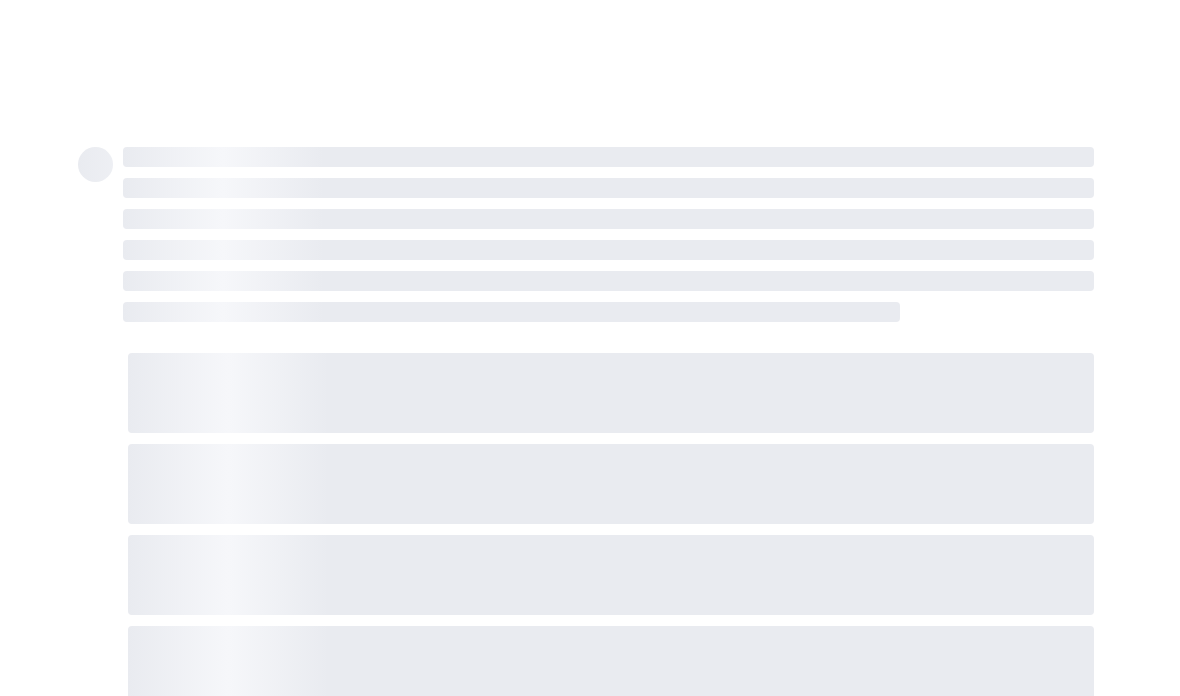 scroll, scrollTop: 0, scrollLeft: 0, axis: both 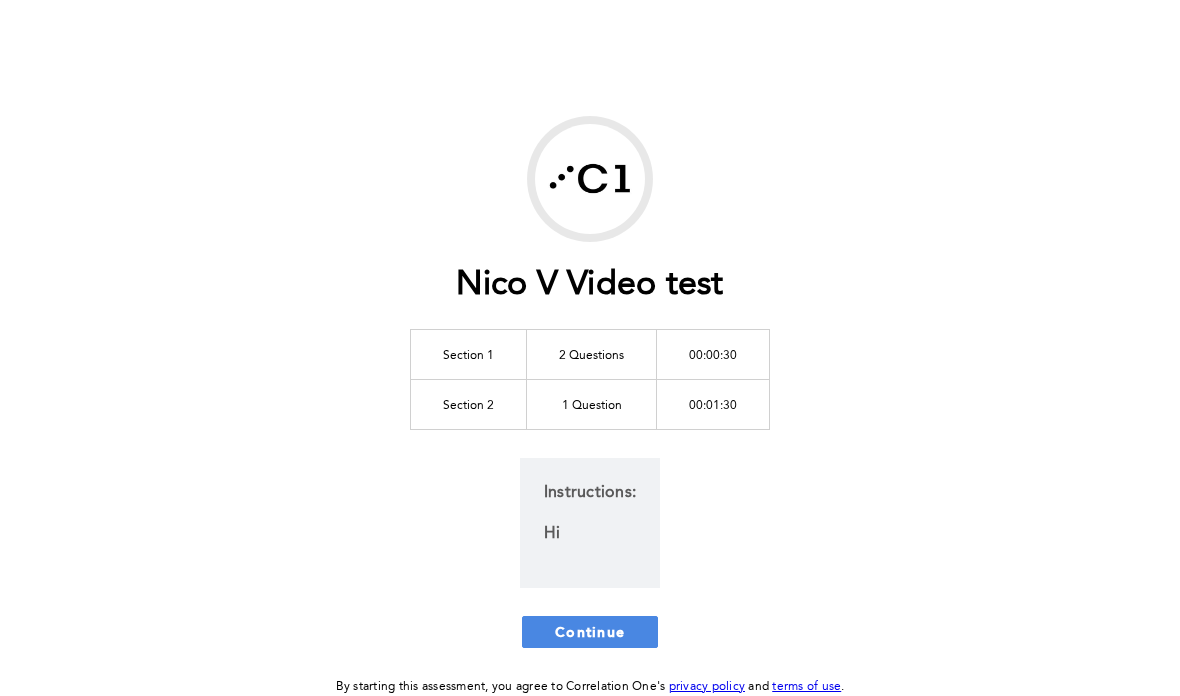 click on "Continue" at bounding box center [590, 632] 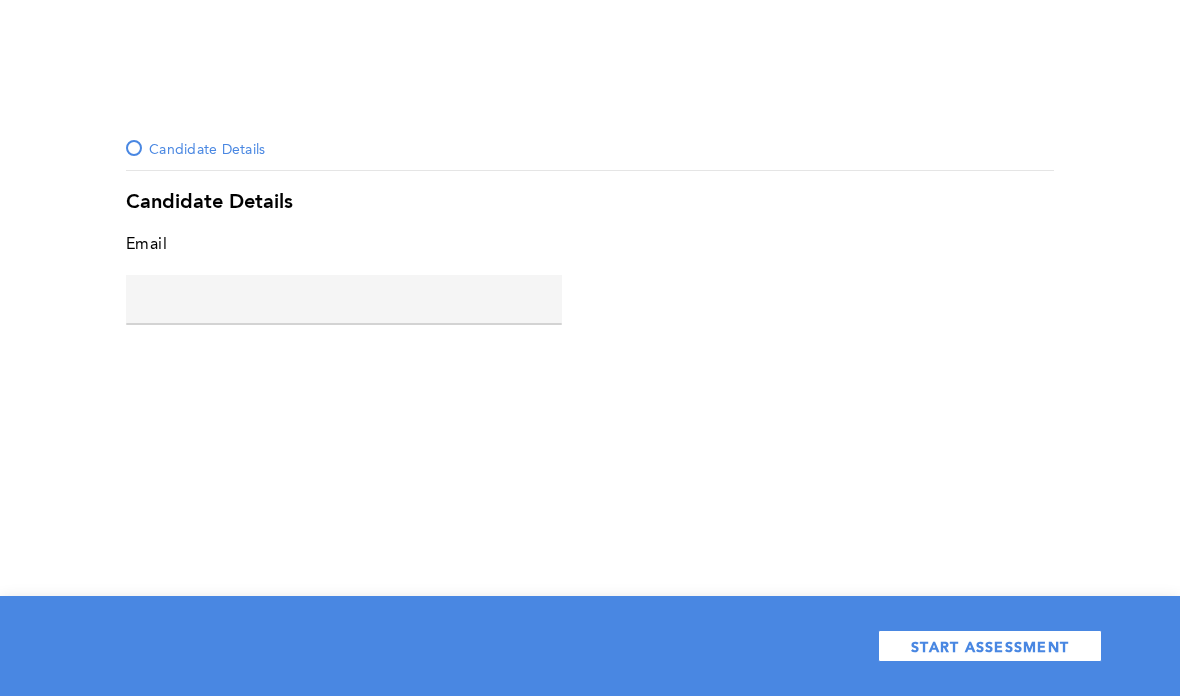 click 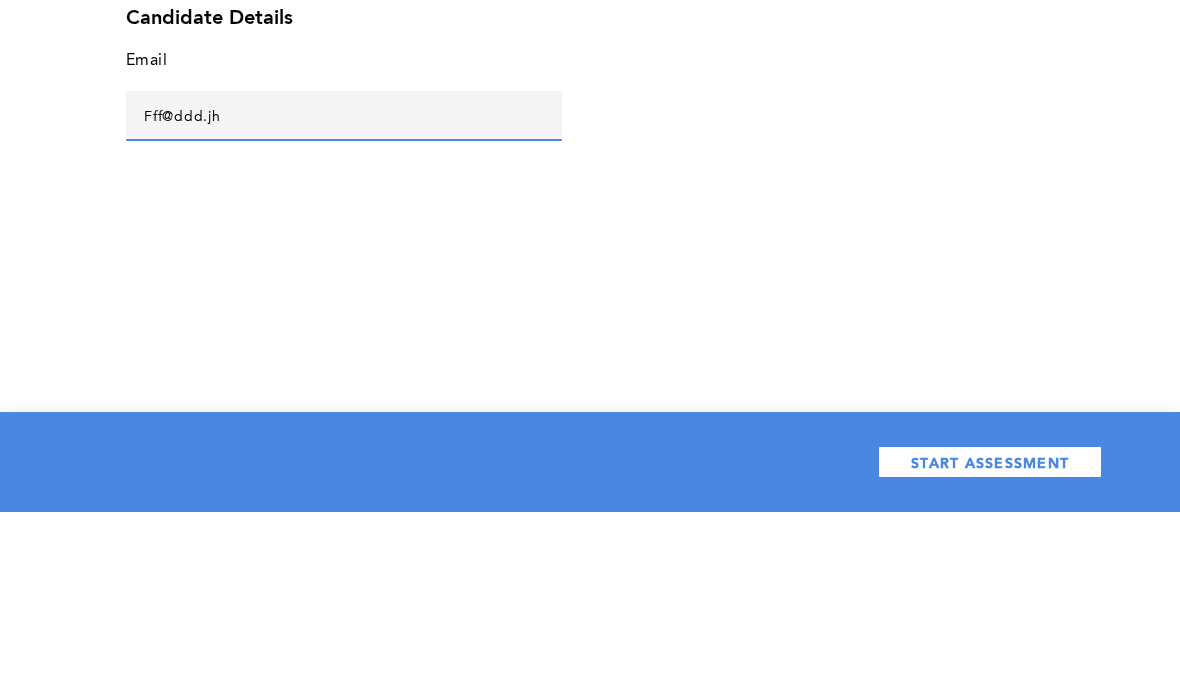 type on "Fff@ddd.jh" 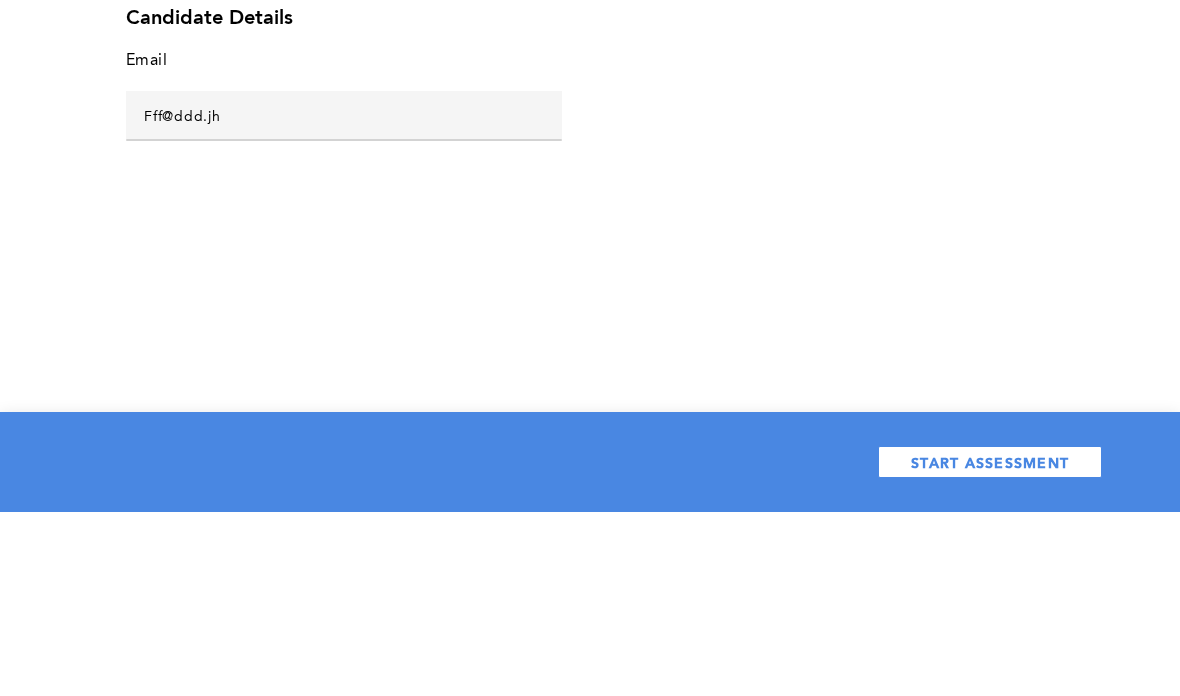 scroll, scrollTop: 80, scrollLeft: 0, axis: vertical 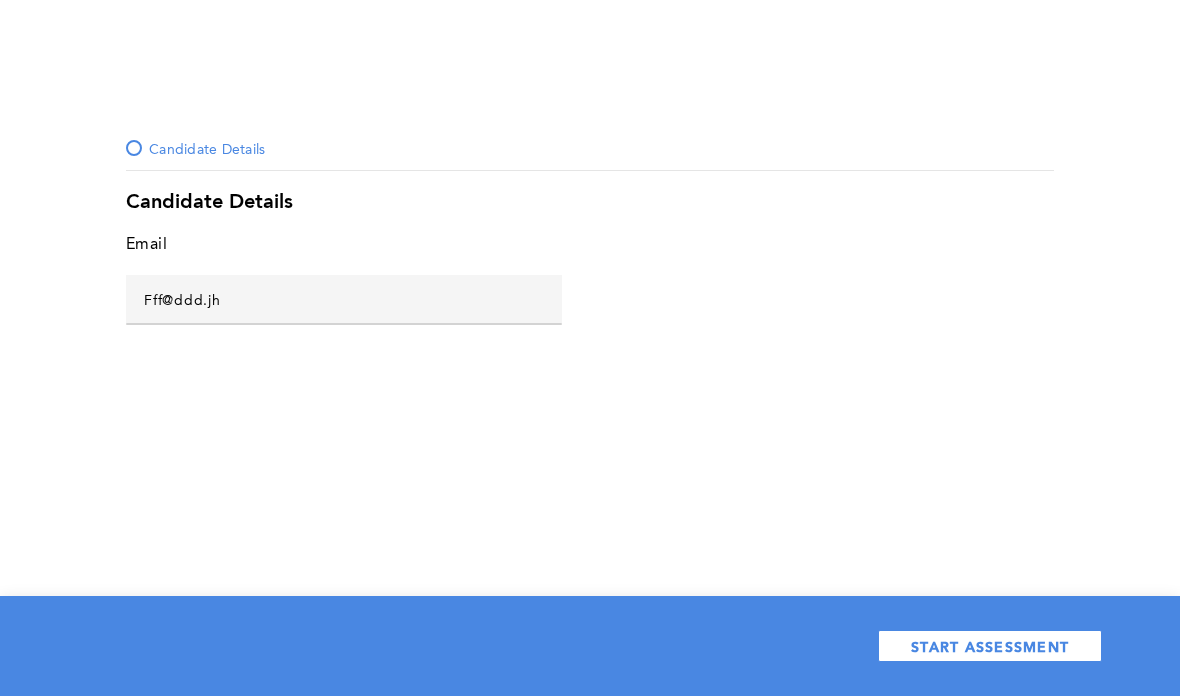 click on "START ASSESSMENT" at bounding box center [990, 646] 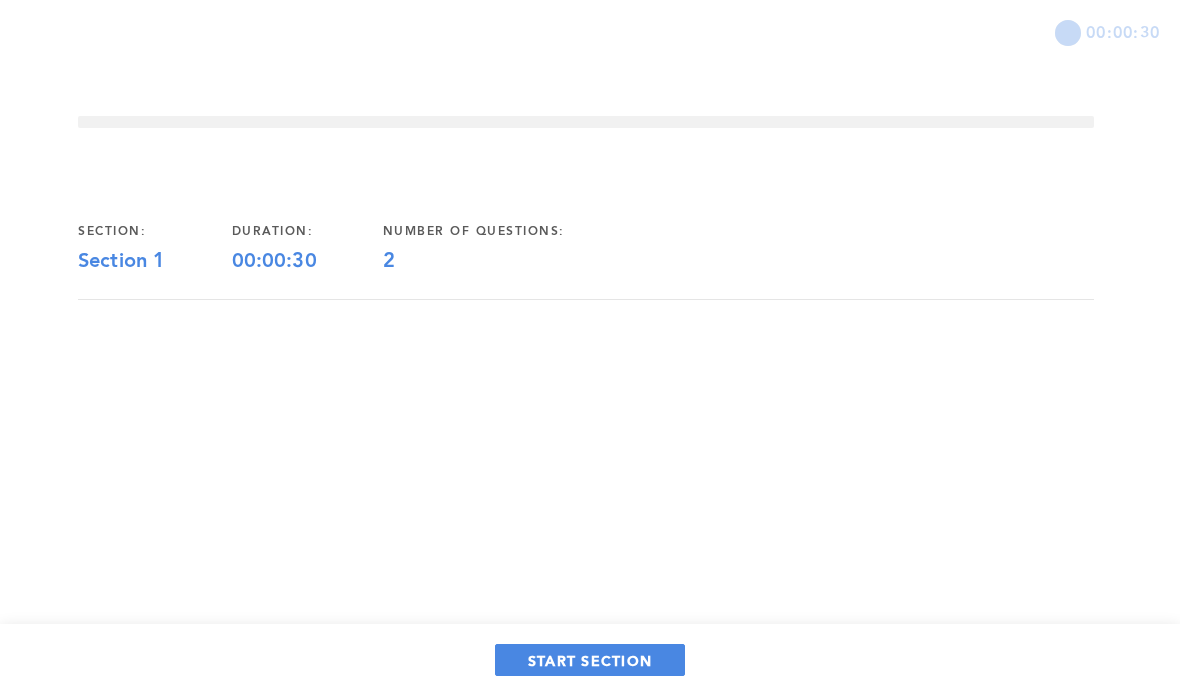 click on "START SECTION" at bounding box center (590, 660) 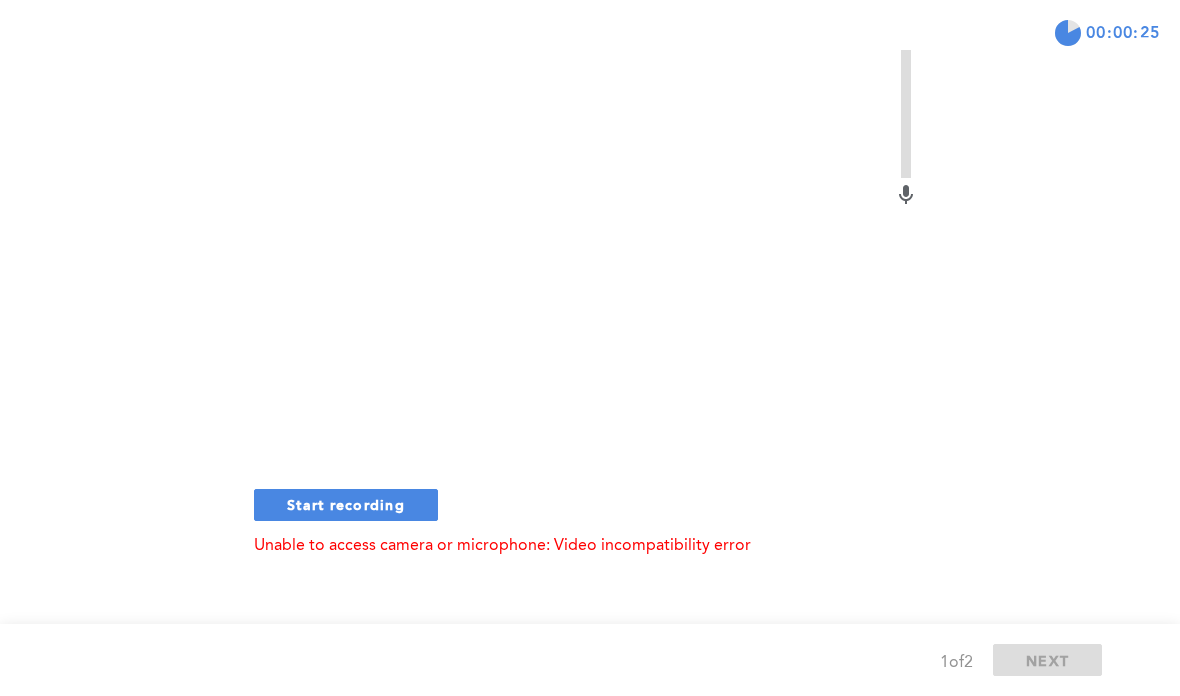 scroll, scrollTop: 397, scrollLeft: 0, axis: vertical 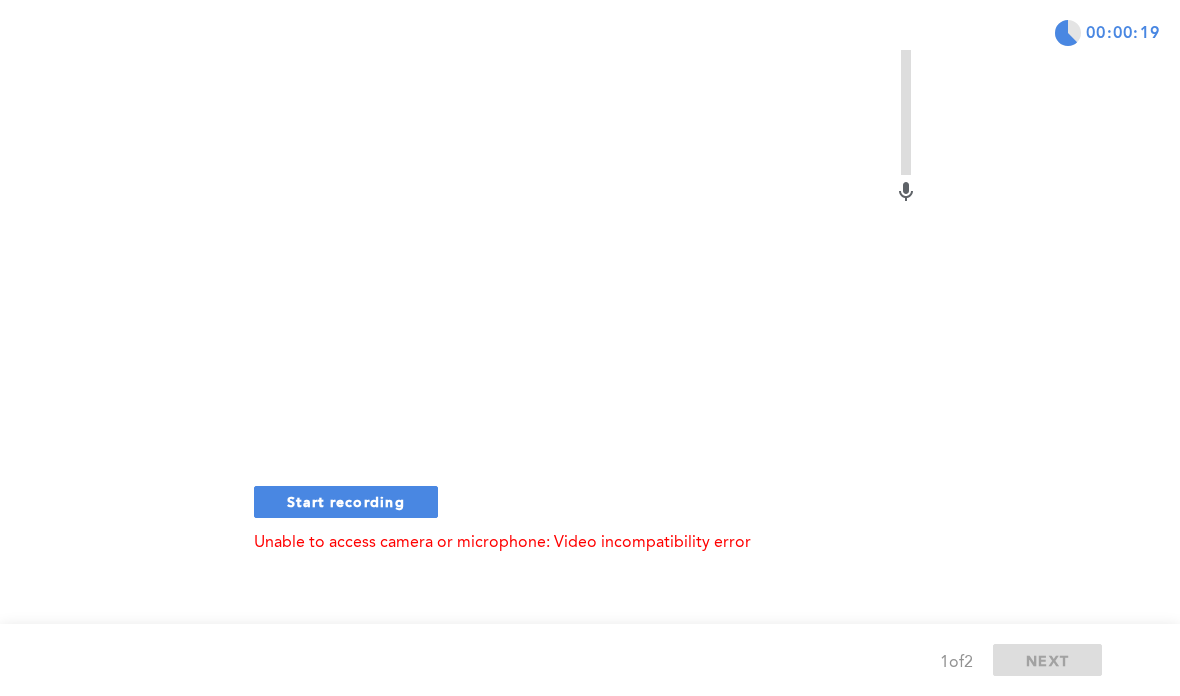 click on "Start recording" at bounding box center [346, 501] 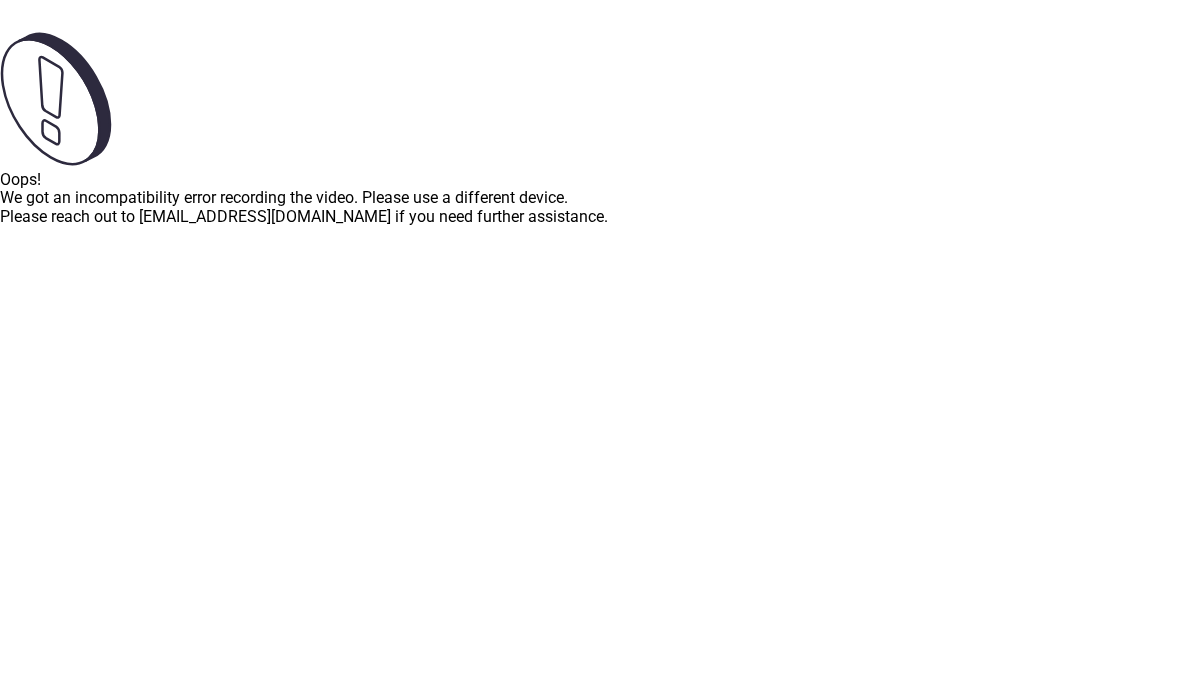 scroll, scrollTop: 241, scrollLeft: 0, axis: vertical 